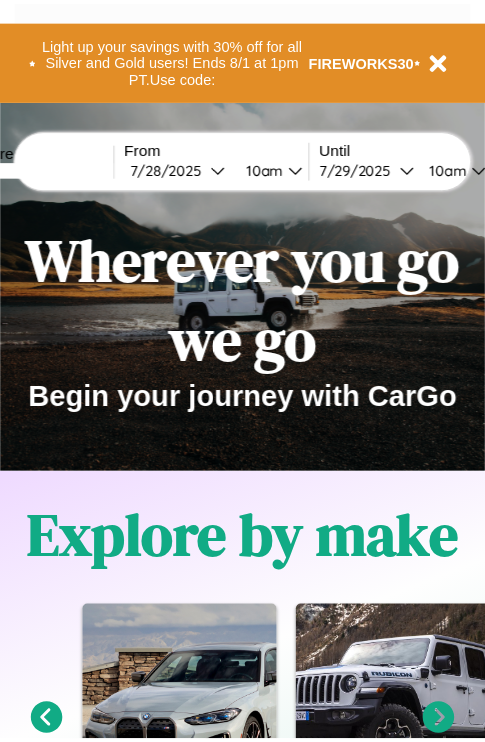 scroll, scrollTop: 0, scrollLeft: 0, axis: both 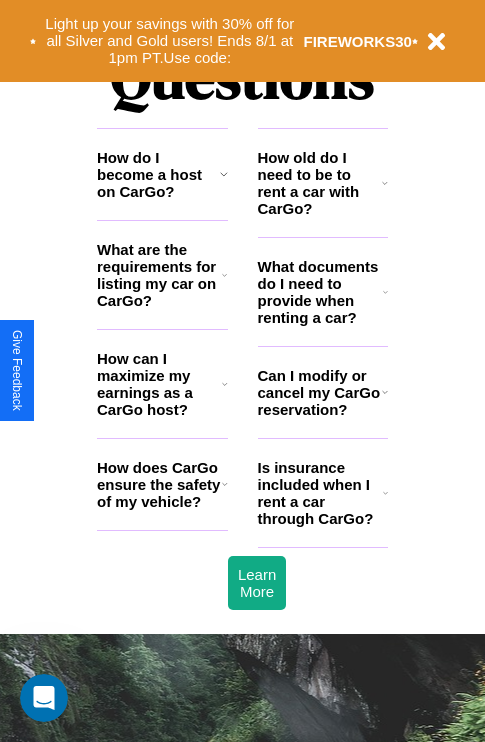 click on "How can I maximize my earnings as a CarGo host?" at bounding box center [159, 384] 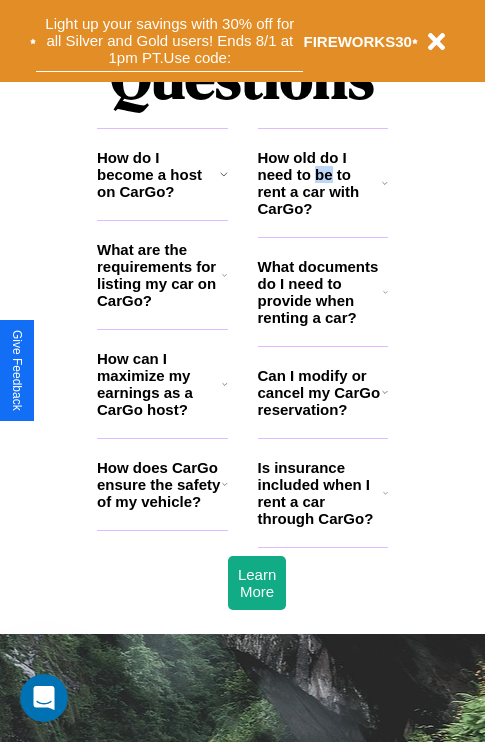 click on "Light up your savings with 30% off for all Silver and Gold users! Ends 8/1 at 1pm PT.  Use code:" at bounding box center (169, 41) 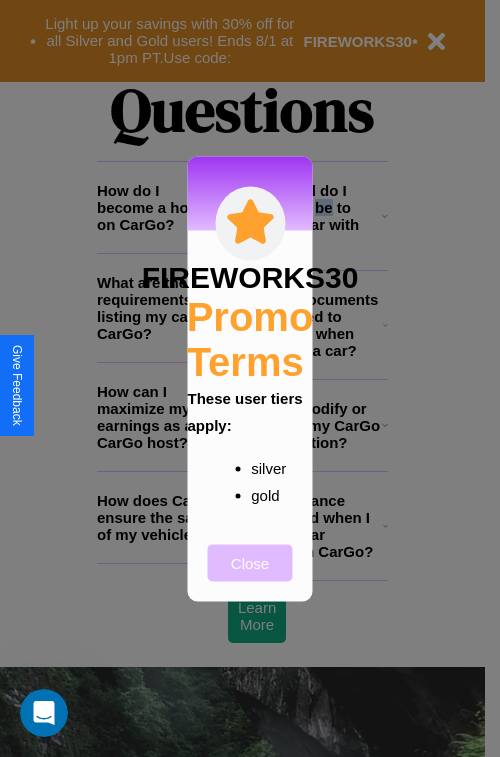 click on "Close" at bounding box center [250, 562] 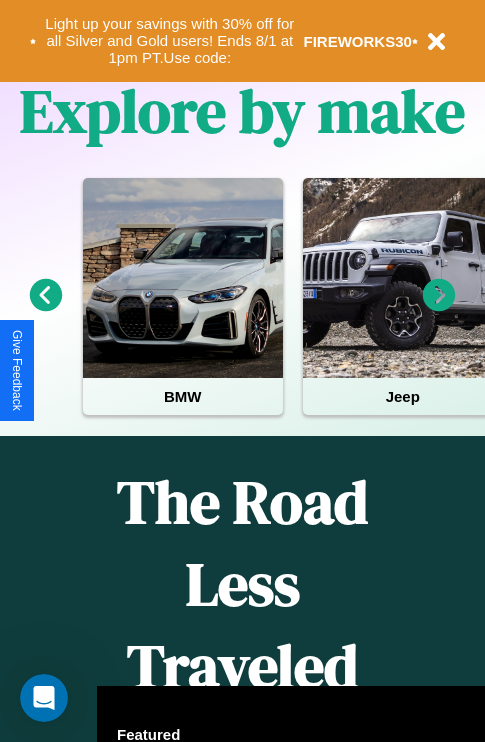 scroll, scrollTop: 308, scrollLeft: 0, axis: vertical 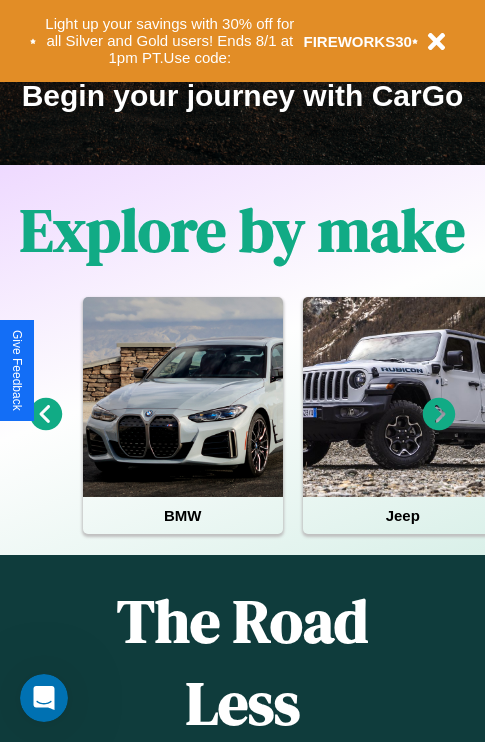click 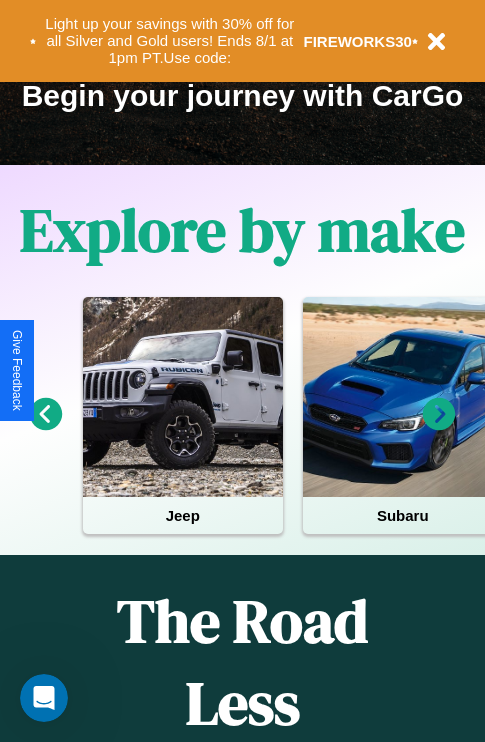 click 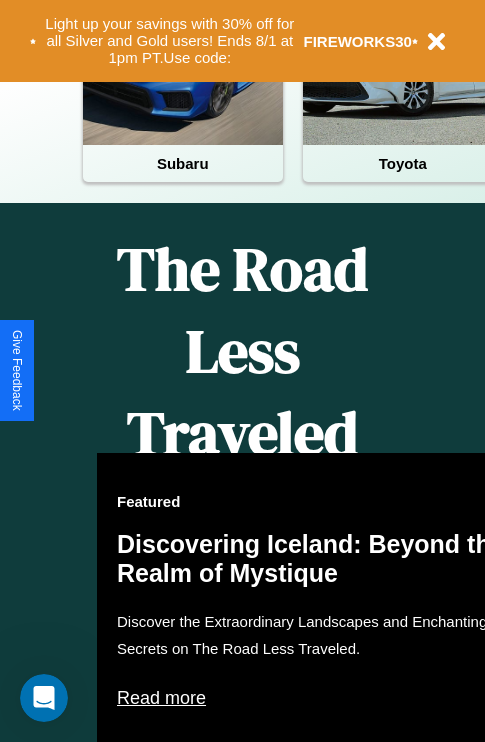 scroll, scrollTop: 1947, scrollLeft: 0, axis: vertical 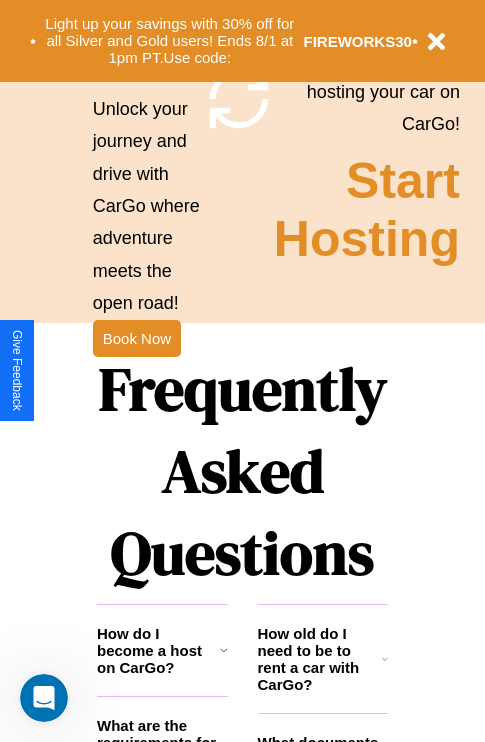 click on "Frequently Asked Questions" at bounding box center [242, 471] 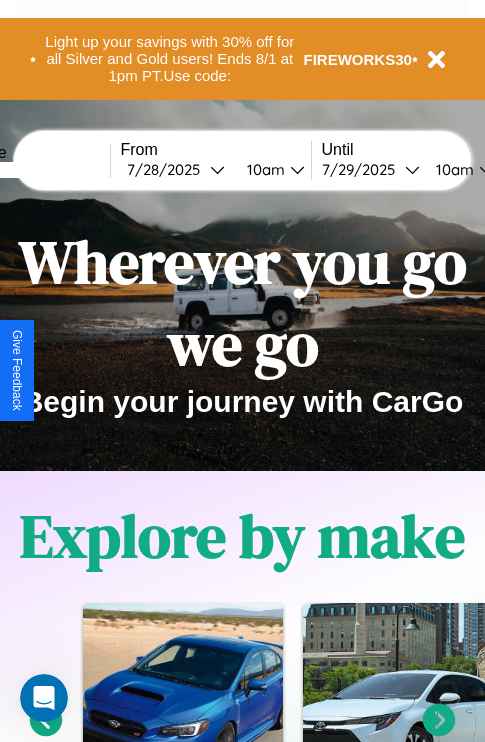 scroll, scrollTop: 0, scrollLeft: 0, axis: both 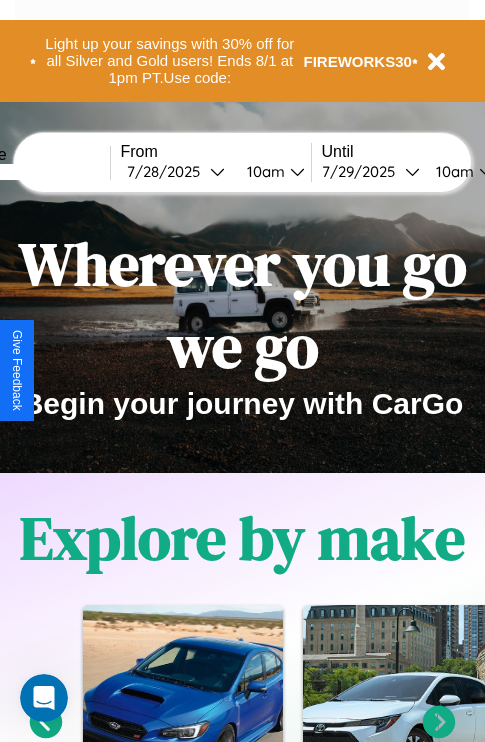 click at bounding box center (35, 172) 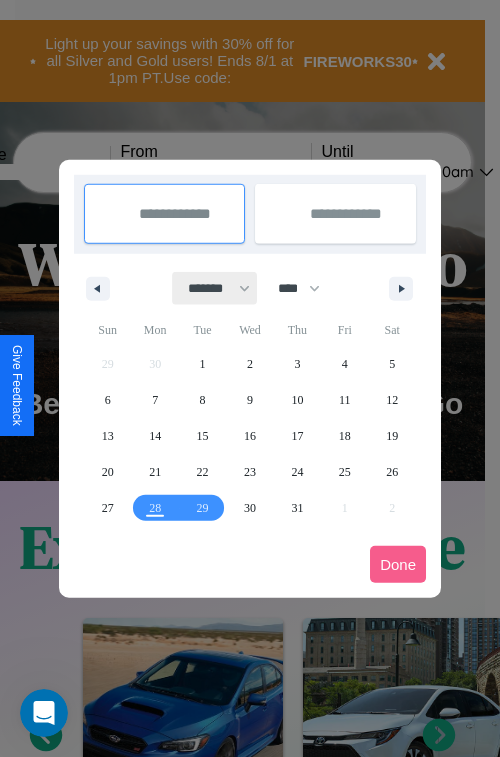 click on "******* ******** ***** ***** *** **** **** ****** ********* ******* ******** ********" at bounding box center [215, 288] 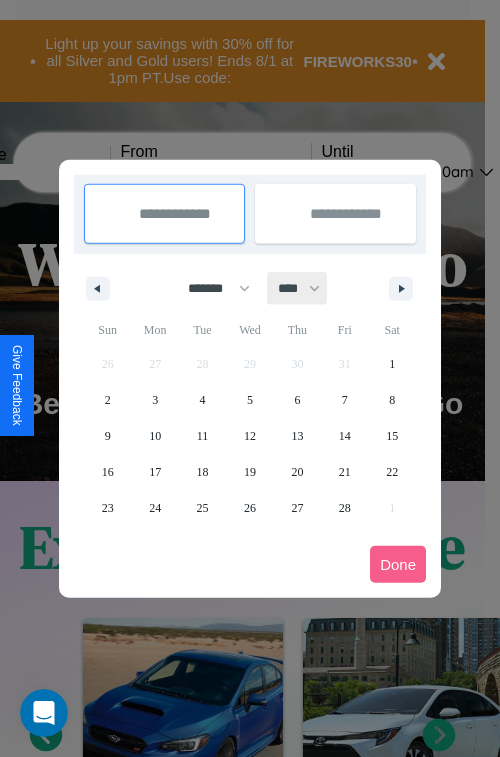 click on "**** **** **** **** **** **** **** **** **** **** **** **** **** **** **** **** **** **** **** **** **** **** **** **** **** **** **** **** **** **** **** **** **** **** **** **** **** **** **** **** **** **** **** **** **** **** **** **** **** **** **** **** **** **** **** **** **** **** **** **** **** **** **** **** **** **** **** **** **** **** **** **** **** **** **** **** **** **** **** **** **** **** **** **** **** **** **** **** **** **** **** **** **** **** **** **** **** **** **** **** **** **** **** **** **** **** **** **** **** **** **** **** **** **** **** **** **** **** **** **** ****" at bounding box center (298, 288) 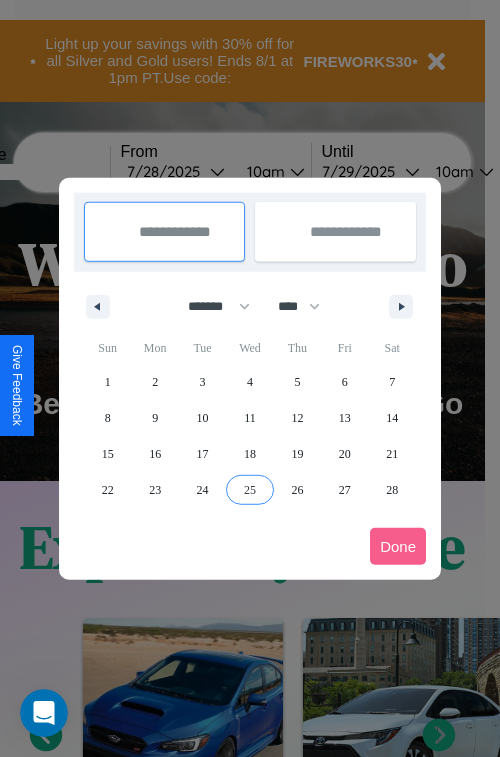 click on "25" at bounding box center [250, 490] 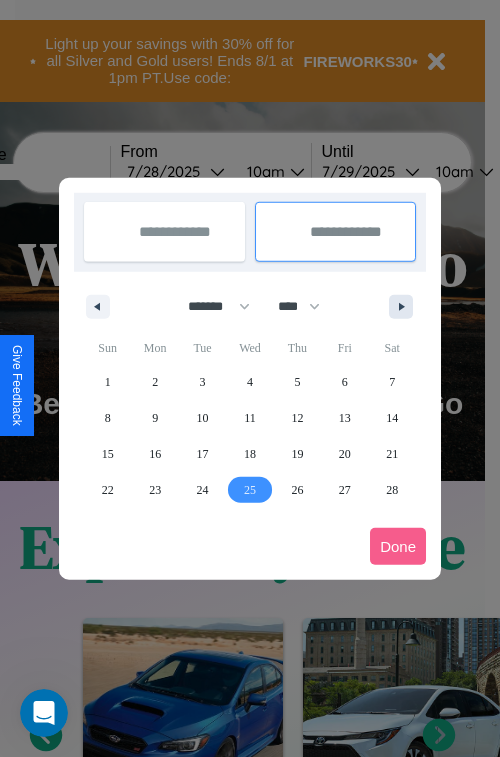 click at bounding box center [405, 307] 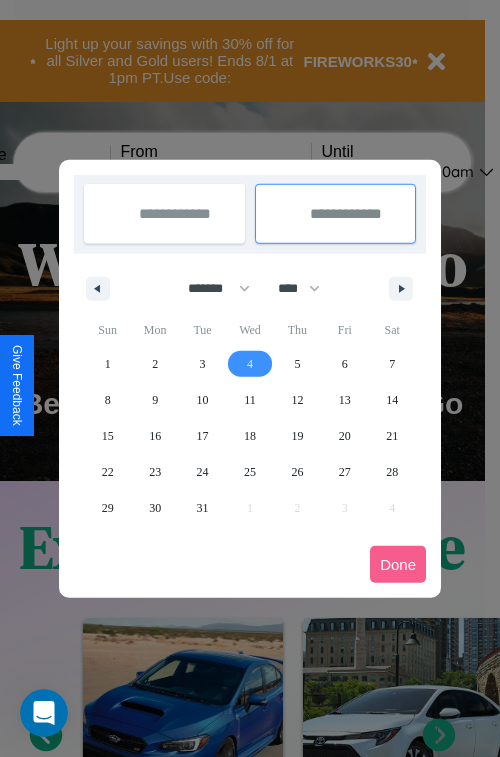 click on "4" at bounding box center (250, 364) 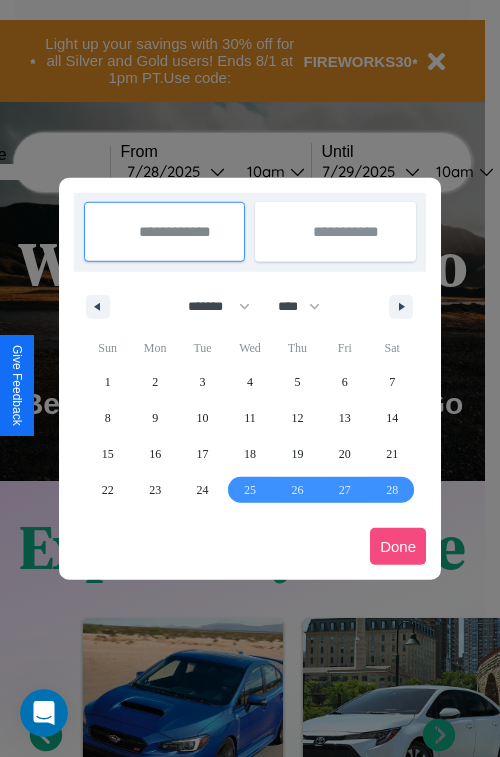 click on "Done" at bounding box center [398, 546] 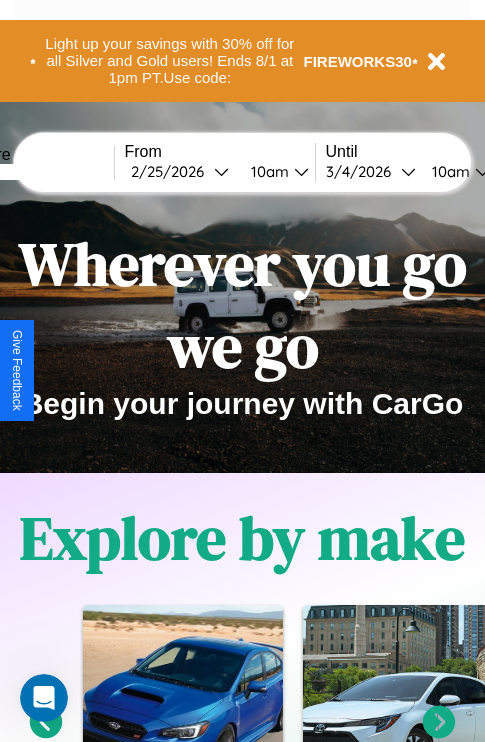 scroll, scrollTop: 0, scrollLeft: 72, axis: horizontal 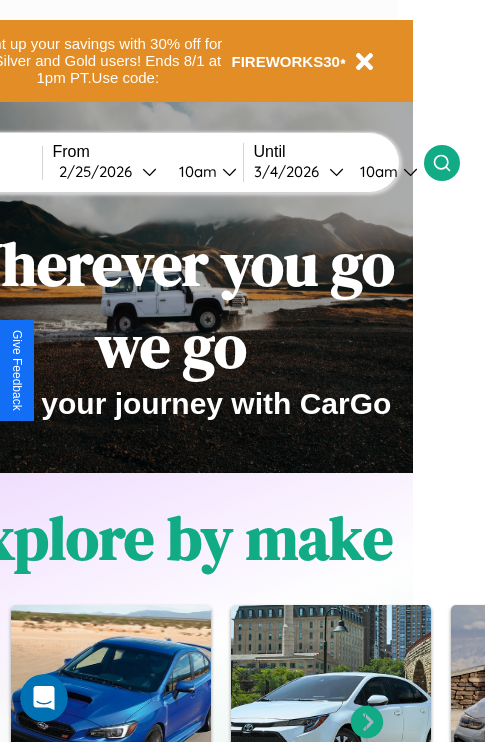 click 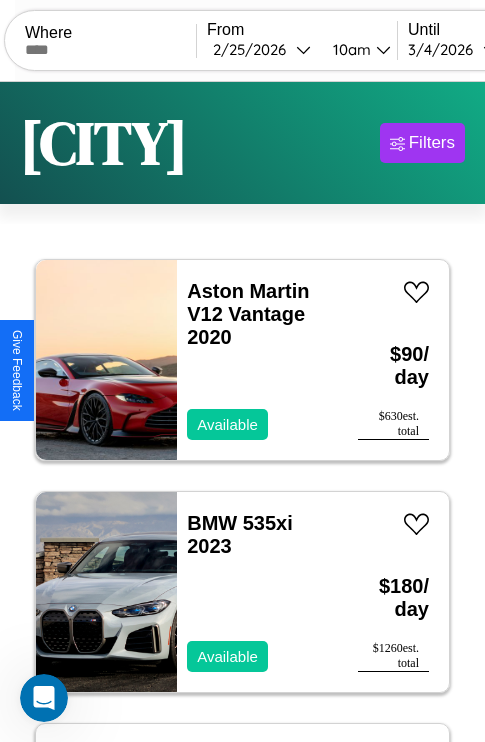 scroll, scrollTop: 95, scrollLeft: 0, axis: vertical 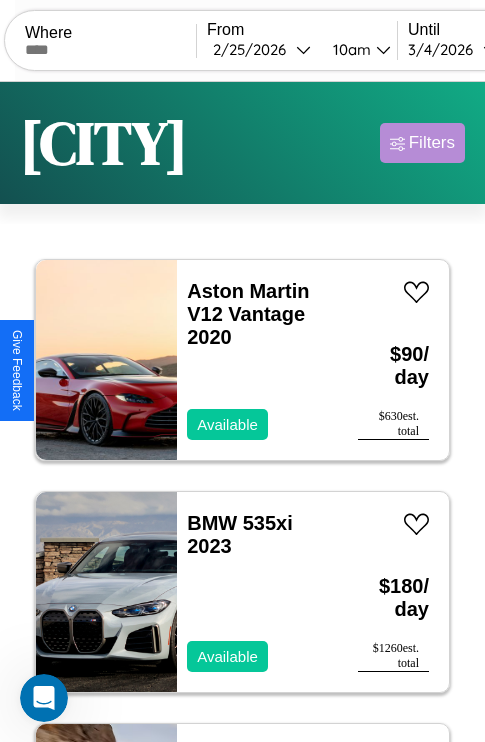 click on "Filters" at bounding box center [432, 143] 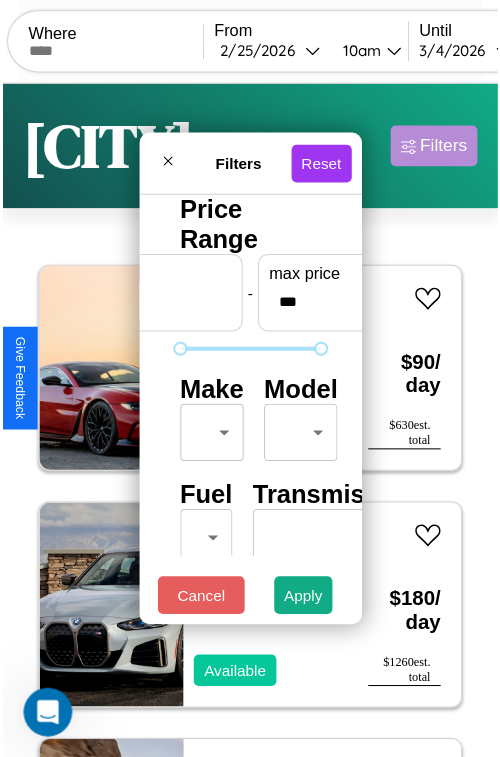 scroll, scrollTop: 59, scrollLeft: 0, axis: vertical 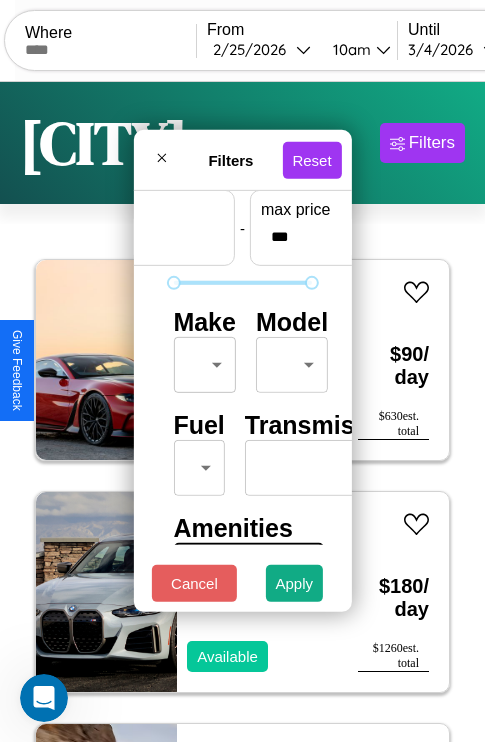 click on "CarGo Where From [DATE] [TIME] Until [DATE] [TIME] Become a Host Login Sign Up [CITY] Filters 20  cars in this area These cars can be picked up in this city. Aston Martin   V12 Vantage   2020 Available $ 90  / day $ 630  est. total BMW   535xi   2023 Available $ 180  / day $ 1260  est. total Mercedes   L1013   2022 Available $ 160  / day $ 1120  est. total Land Rover   Range Rover Sport   2016 Available $ 200  / day $ 1400  est. total Dodge   Durango   2014 Available $ 60  / day $ 420  est. total Volvo   960 Series   2017 Available $ 40  / day $ 280  est. total Chrysler   200   2016 Unavailable $ 90  / day $ 630  est. total Chevrolet   S-10 Blazer   2016 Available $ 200  / day $ 1400  est. total Chevrolet   Kalos   2014 Available $ 50  / day $ 350  est. total Bentley   Brooklands   2016 Available $ 50  / day $ 350  est. total Jaguar   XJ8   2016 Unavailable $ 100  / day $ 700  est. total Ferrari   F12 tdf (Tour de France)   2023 Available $ 190  / day $ 1330  est. total Hyundai   Veloster N   2020 $" at bounding box center (242, 412) 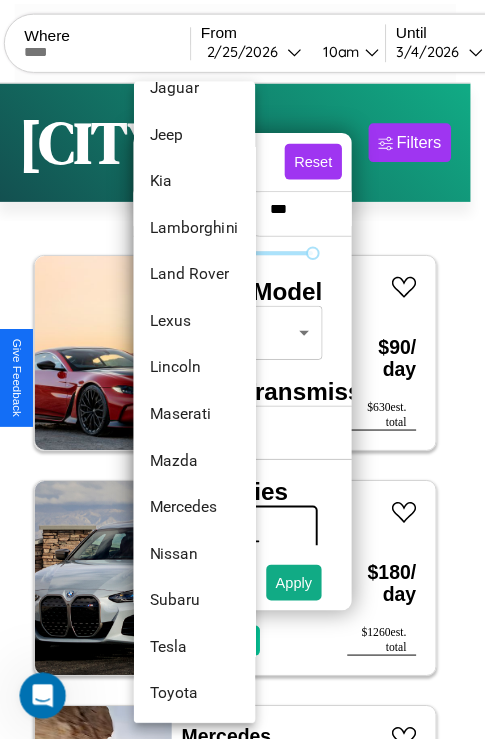 scroll, scrollTop: 1083, scrollLeft: 0, axis: vertical 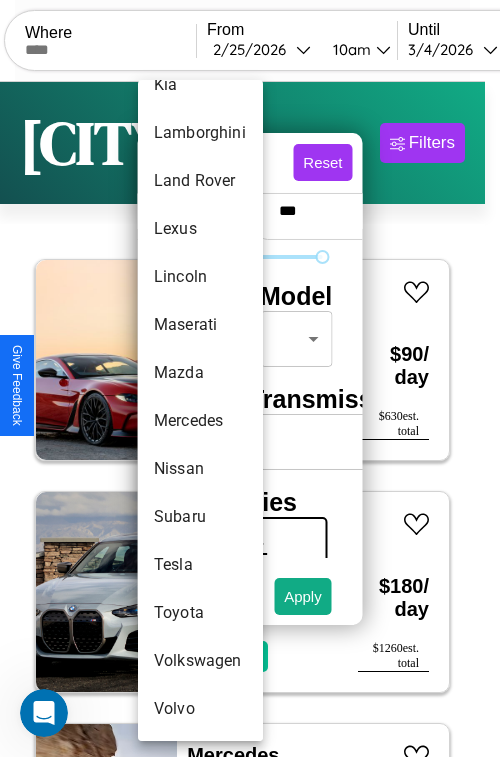 click on "Subaru" at bounding box center [200, 517] 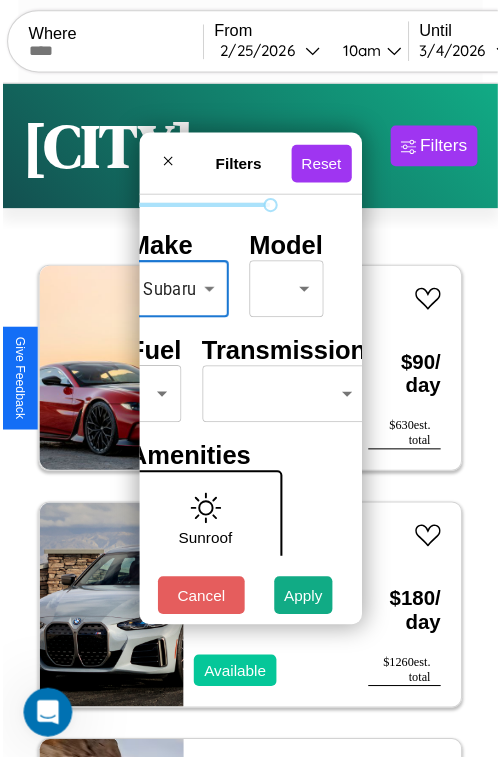 scroll, scrollTop: 162, scrollLeft: 63, axis: both 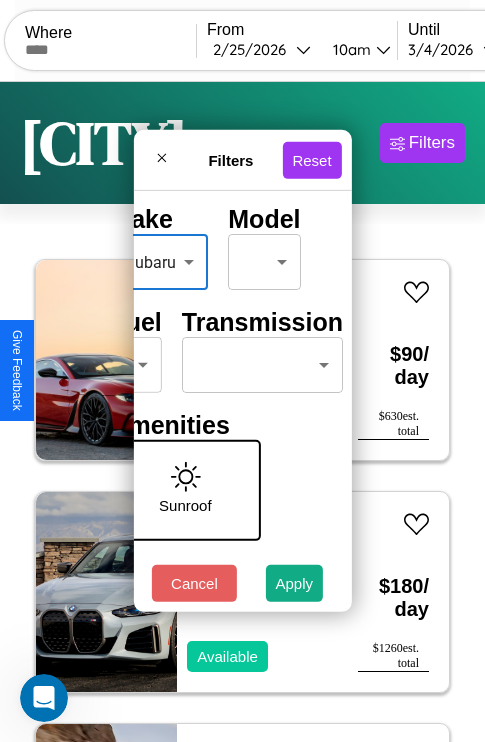 click on "CarGo Where From [DATE] [TIME] Until [DATE] [TIME] Become a Host Login Sign Up [CITY] Filters 20  cars in this area These cars can be picked up in this city. Aston Martin   V12 Vantage   2020 Available $ 90  / day $ 630  est. total BMW   535xi   2023 Available $ 180  / day $ 1260  est. total Mercedes   L1013   2022 Available $ 160  / day $ 1120  est. total Land Rover   Range Rover Sport   2016 Available $ 200  / day $ 1400  est. total Dodge   Durango   2014 Available $ 60  / day $ 420  est. total Volvo   960 Series   2017 Available $ 40  / day $ 280  est. total Chrysler   200   2016 Unavailable $ 90  / day $ 630  est. total Chevrolet   S-10 Blazer   2016 Available $ 200  / day $ 1400  est. total Chevrolet   Kalos   2014 Available $ 50  / day $ 350  est. total Bentley   Brooklands   2016 Available $ 50  / day $ 350  est. total Jaguar   XJ8   2016 Unavailable $ 100  / day $ 700  est. total Ferrari   F12 tdf (Tour de France)   2023 Available $ 190  / day $ 1330  est. total Hyundai   Veloster N   2020 $" at bounding box center [242, 412] 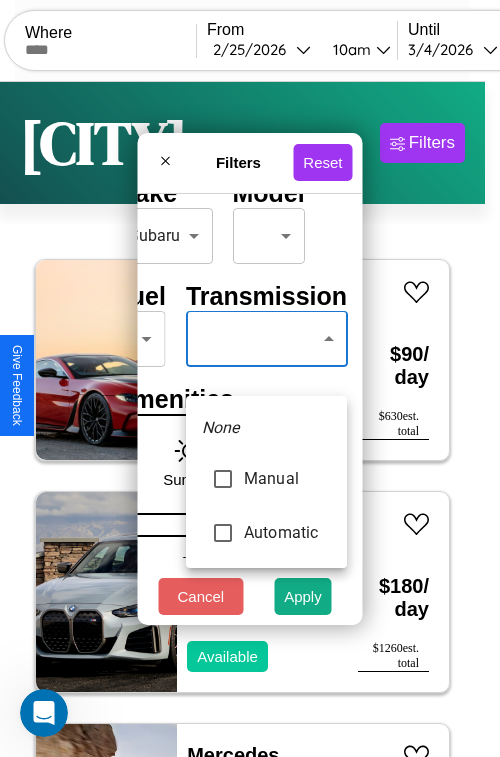type on "*********" 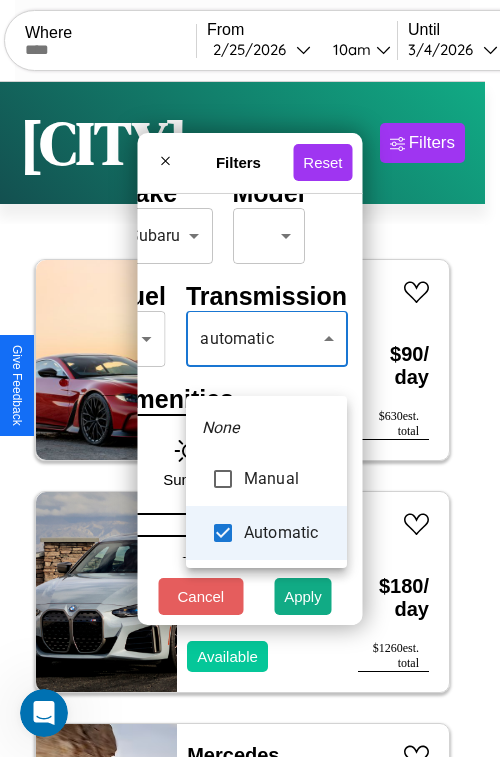 click at bounding box center (250, 378) 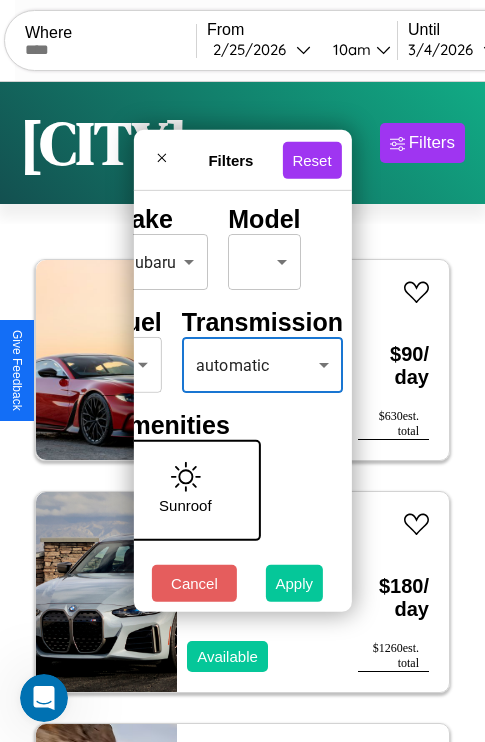 click on "Apply" at bounding box center (295, 583) 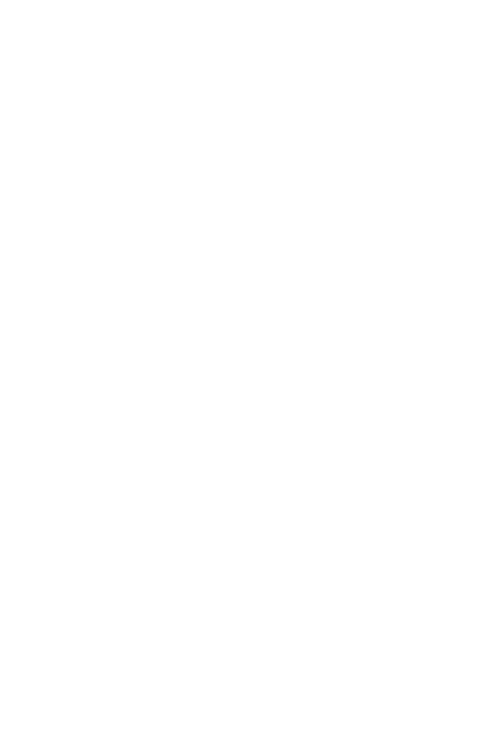 scroll, scrollTop: 0, scrollLeft: 0, axis: both 